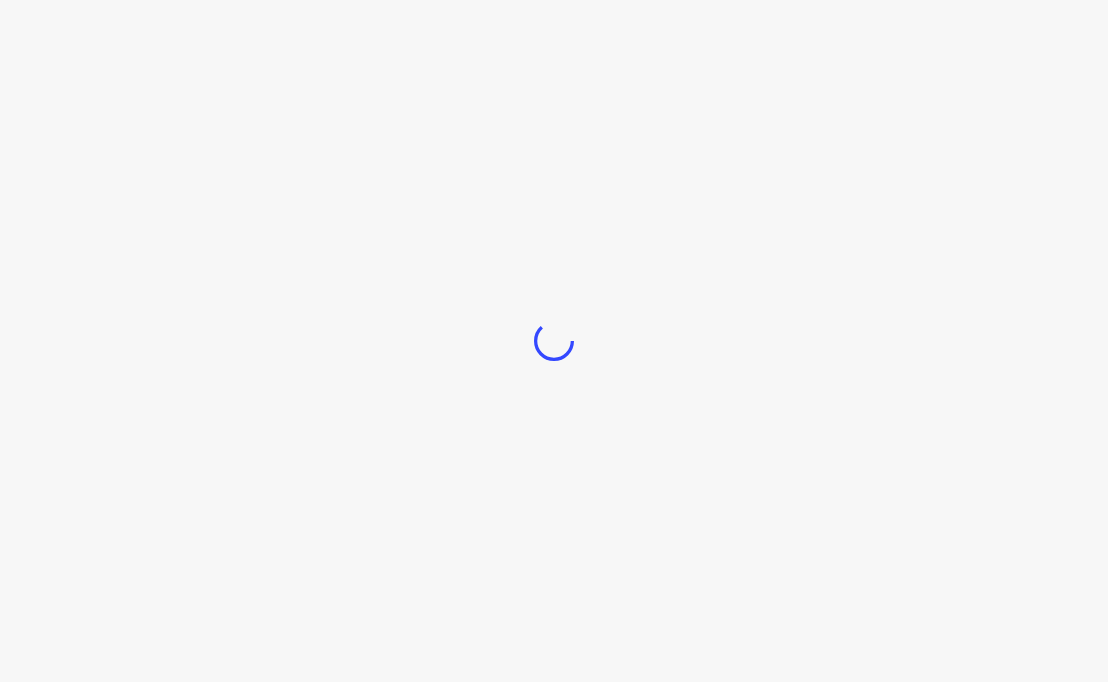 scroll, scrollTop: 0, scrollLeft: 0, axis: both 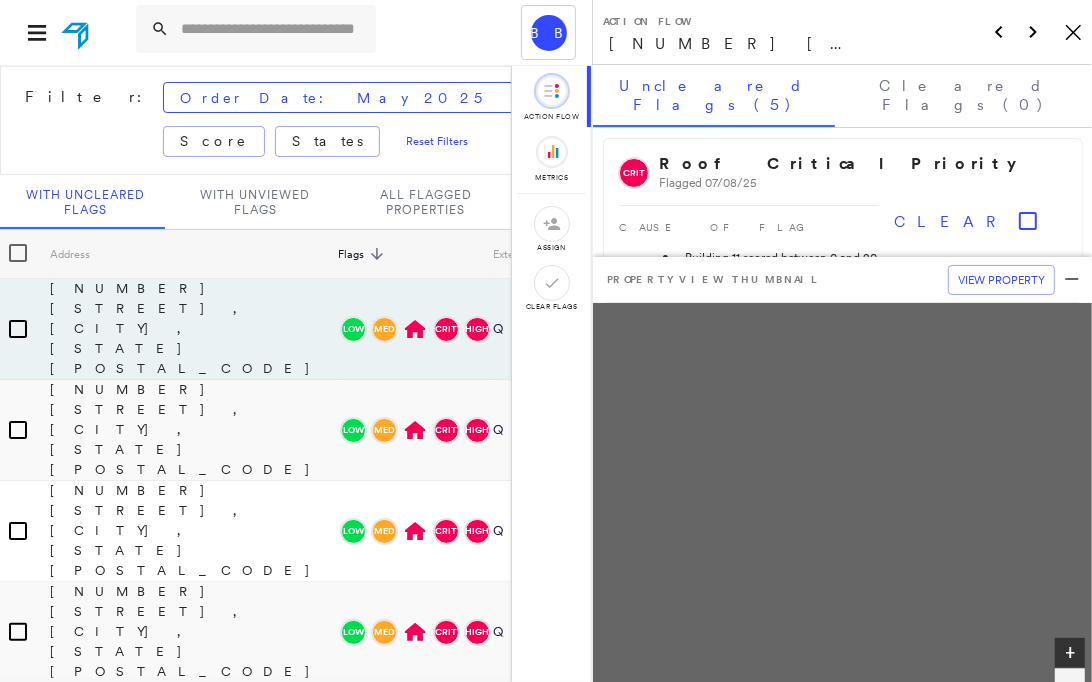 click 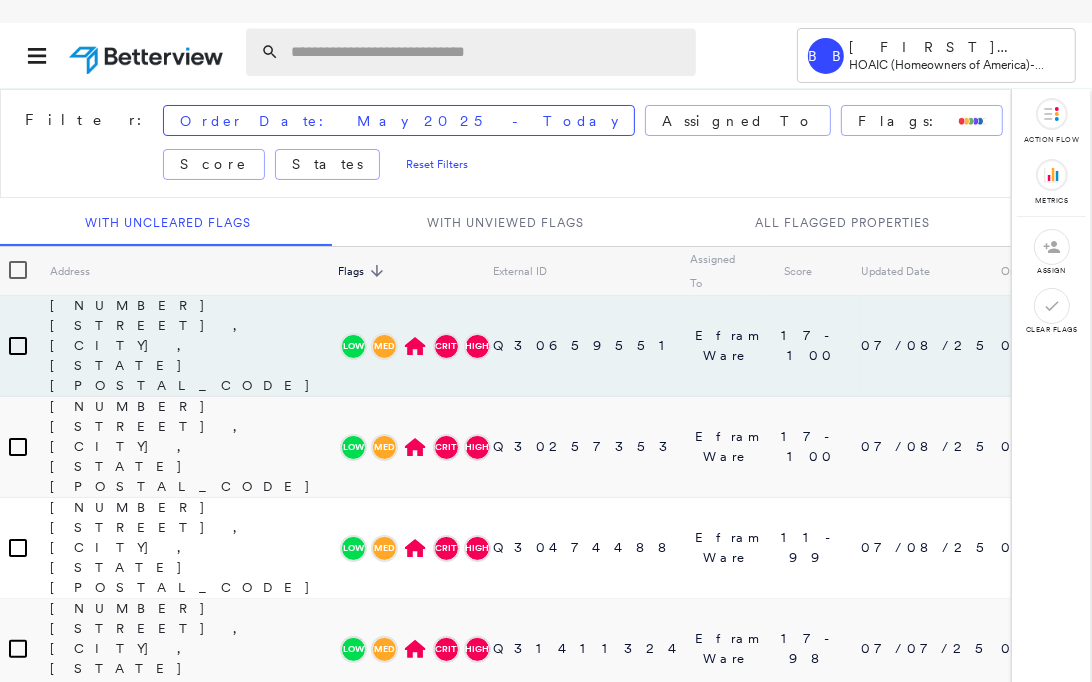 click at bounding box center (487, 52) 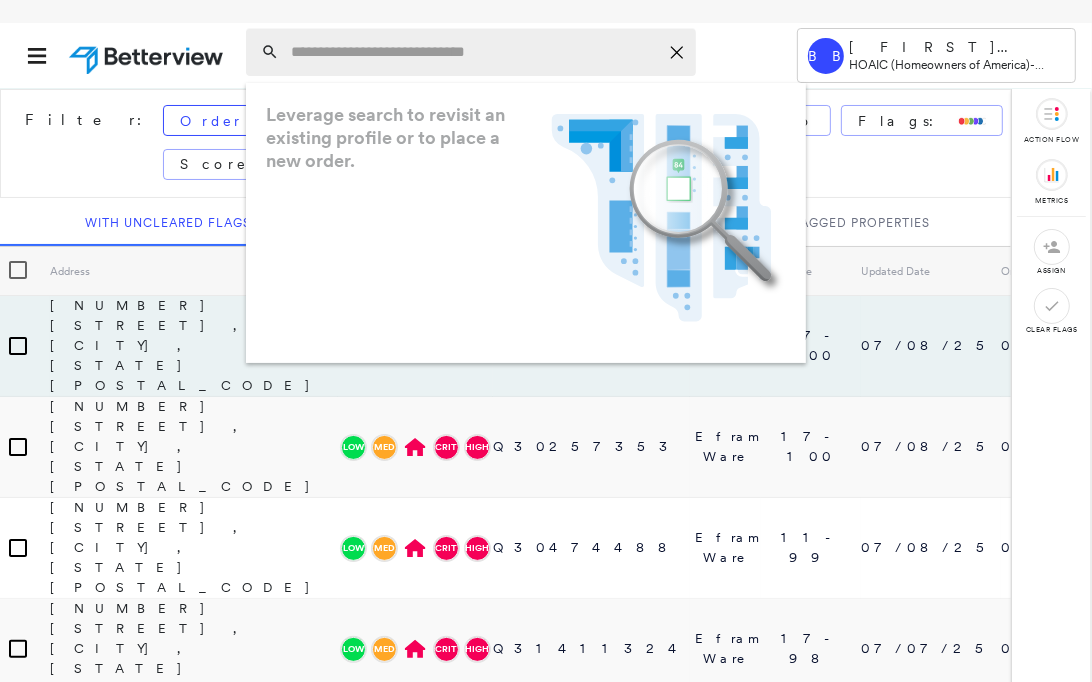 paste on "**********" 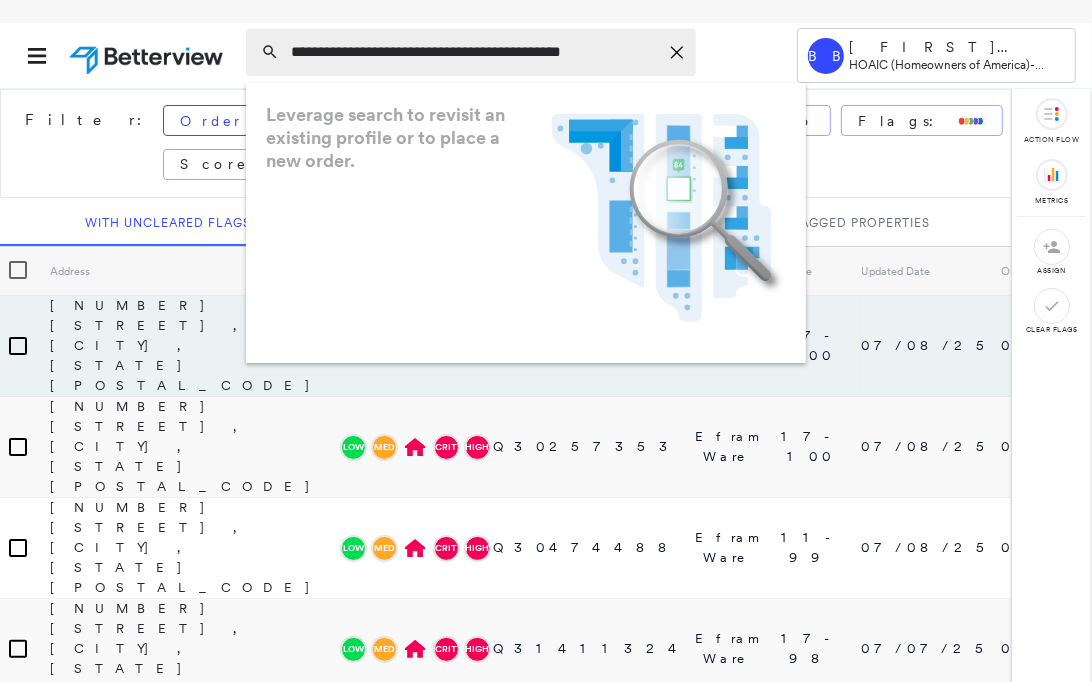 scroll, scrollTop: 0, scrollLeft: 28, axis: horizontal 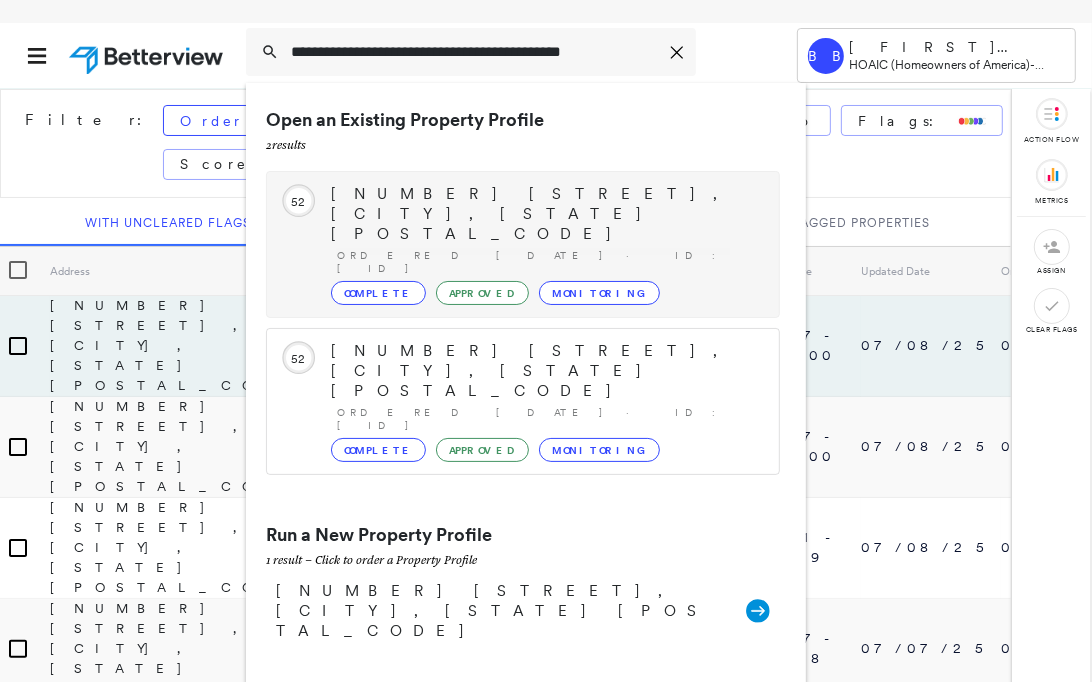 type on "**********" 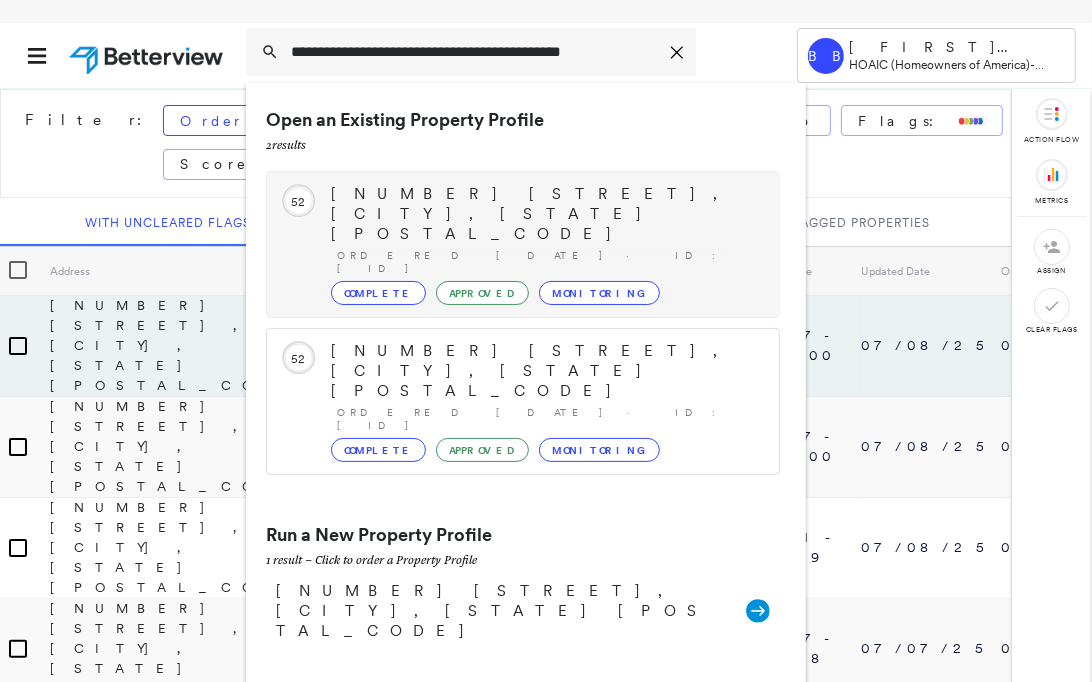 click on "[NUMBER] [STREET], [CITY], [STATE] [POSTAL_CODE]" at bounding box center [545, 214] 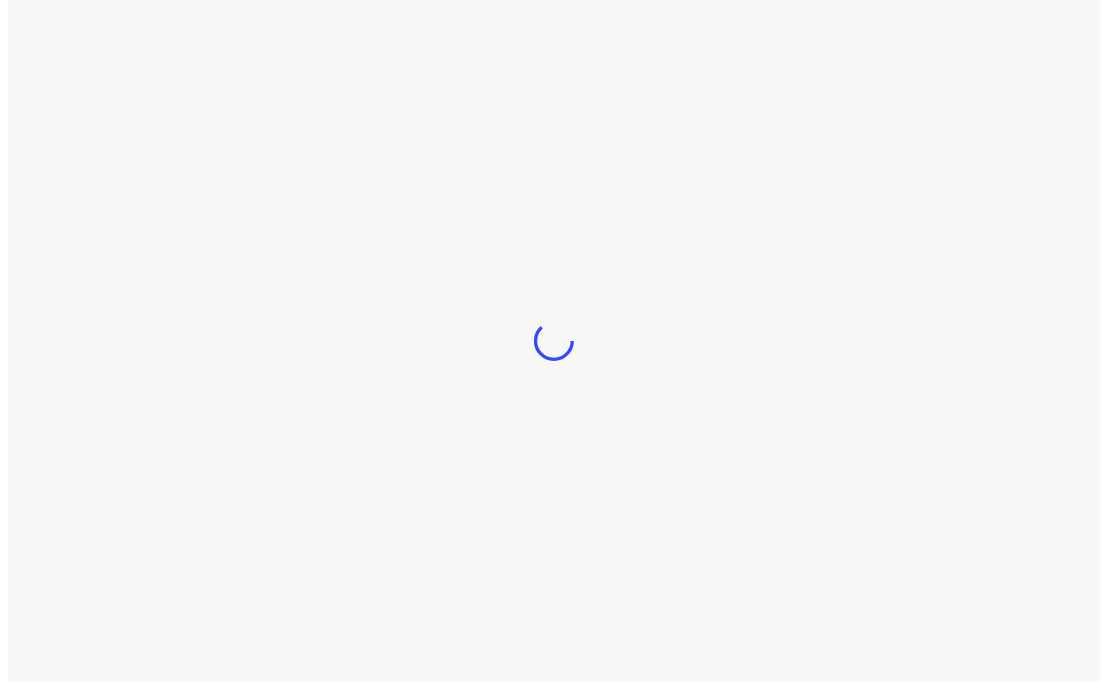 scroll, scrollTop: 0, scrollLeft: 0, axis: both 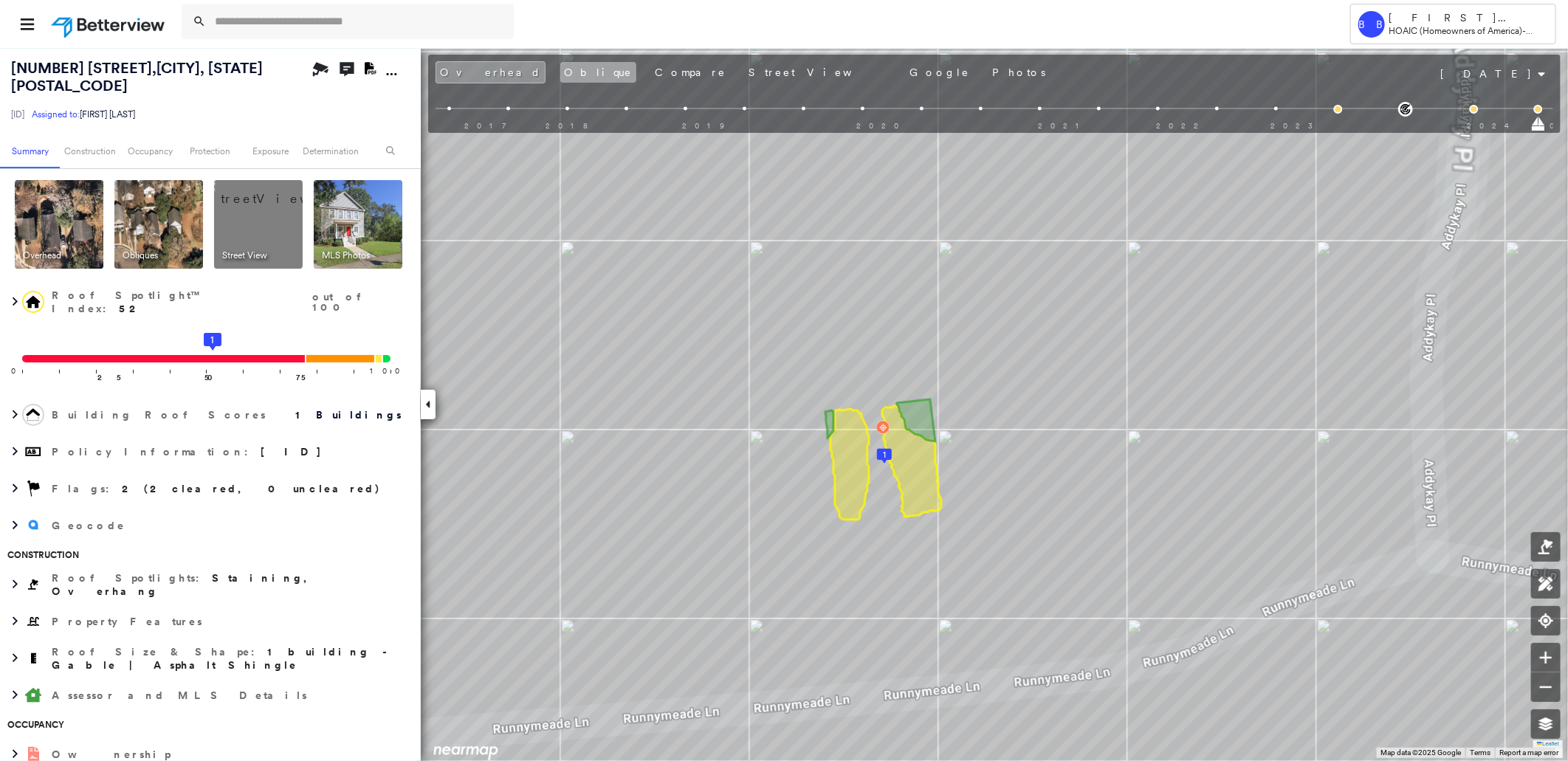 click on "Oblique" at bounding box center [598, 72] 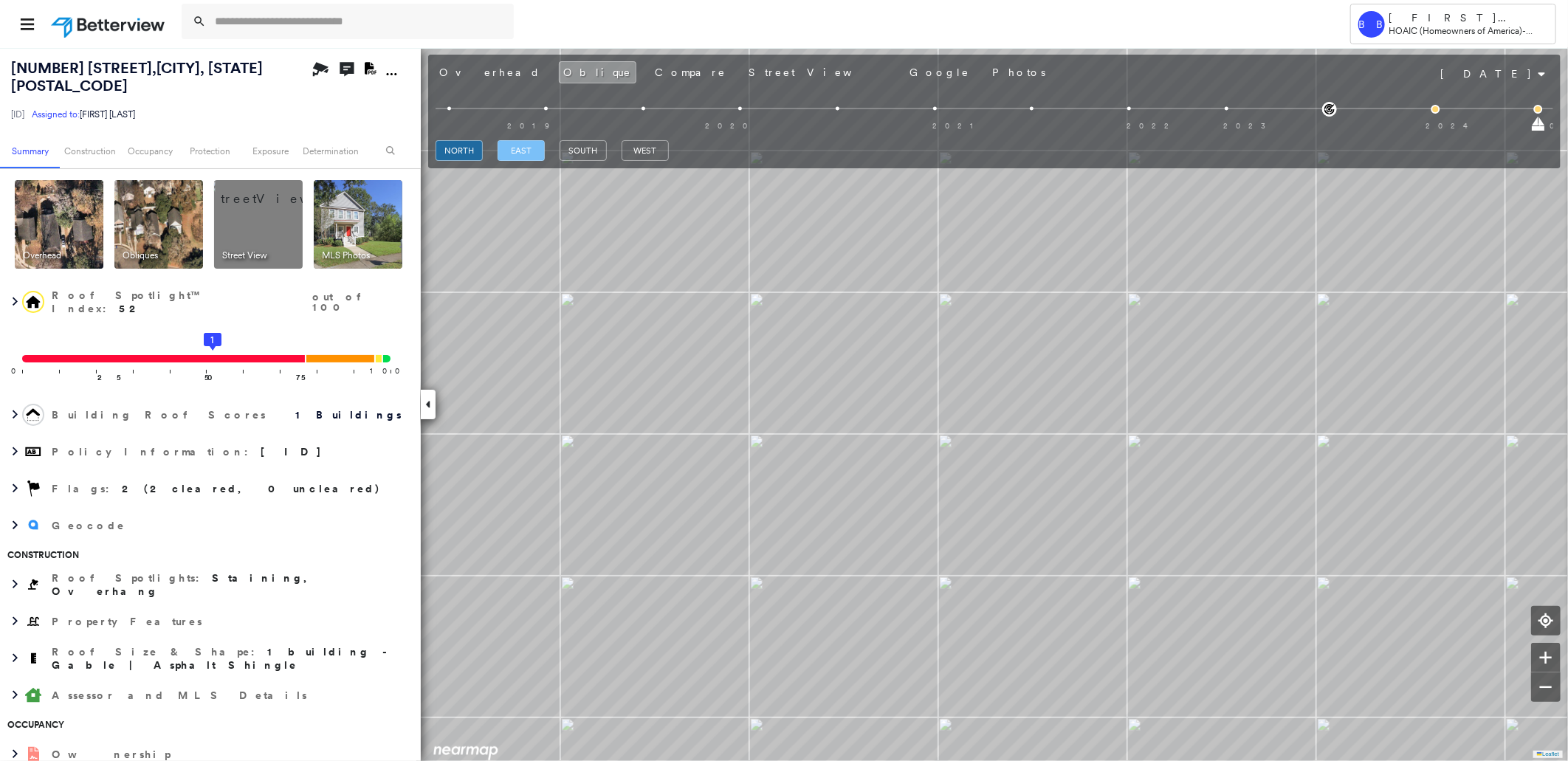 click on "east" at bounding box center (521, 151) 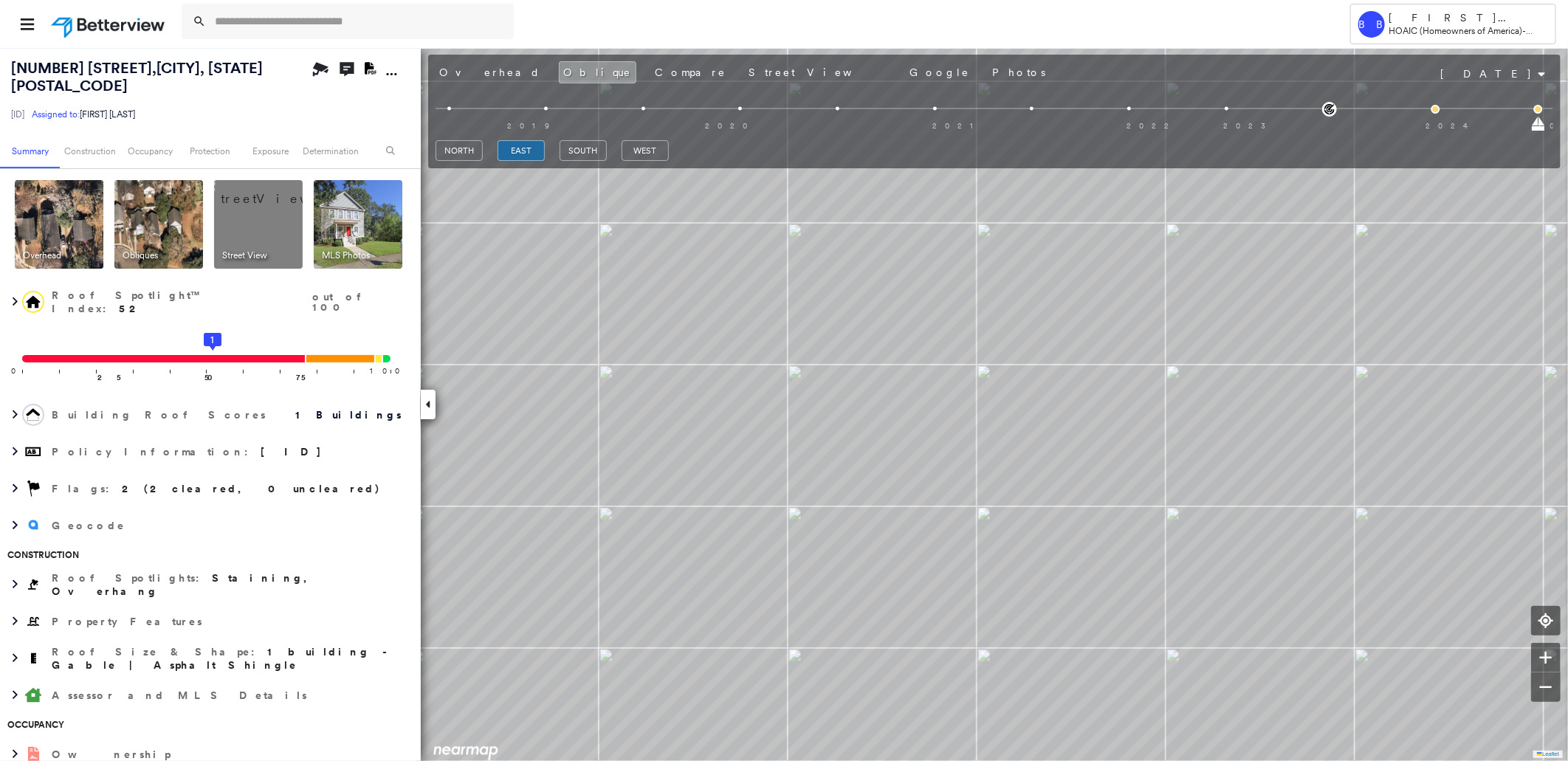 click on "north east south west" at bounding box center [994, 151] 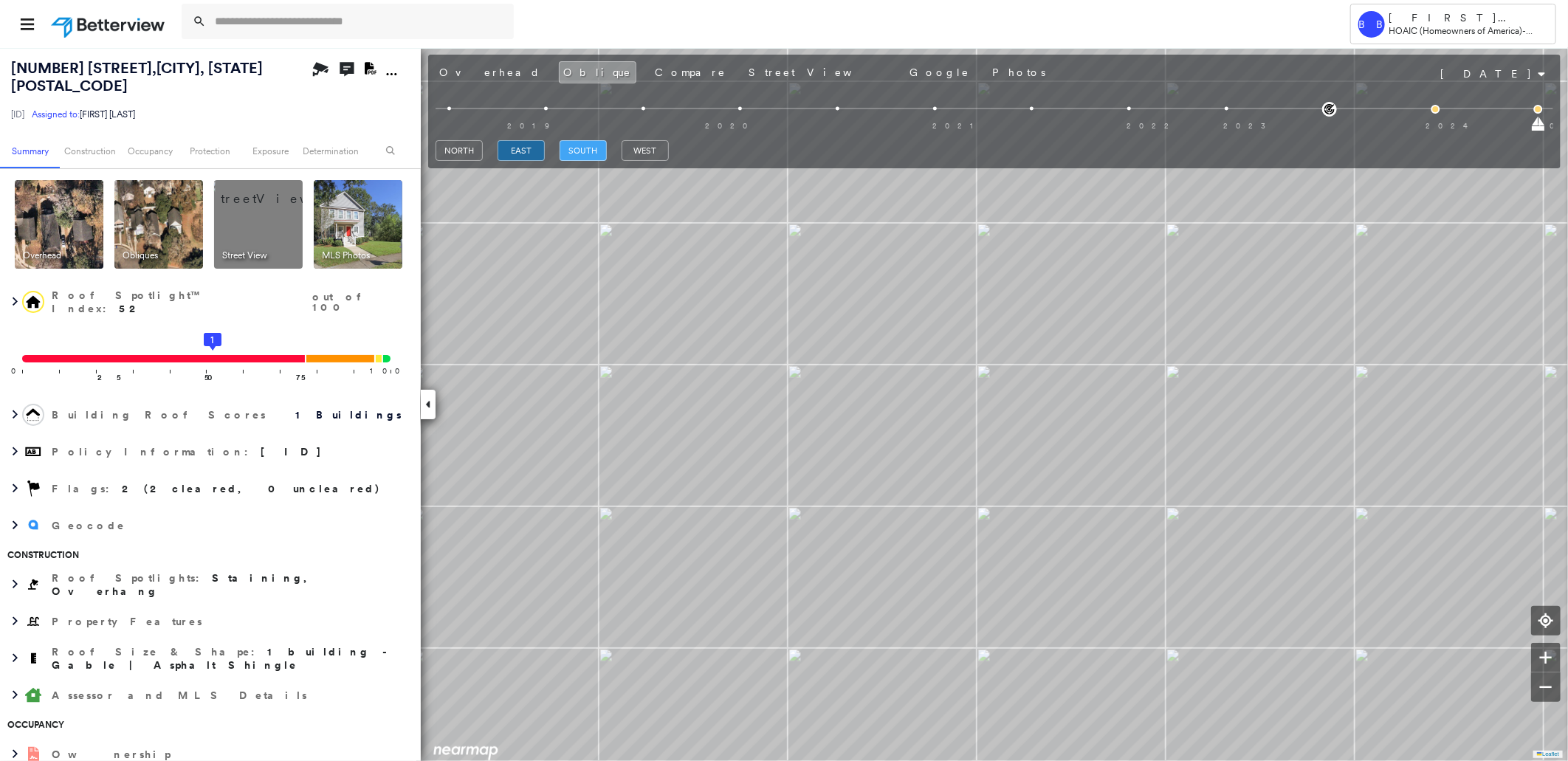 click on "south" at bounding box center [583, 151] 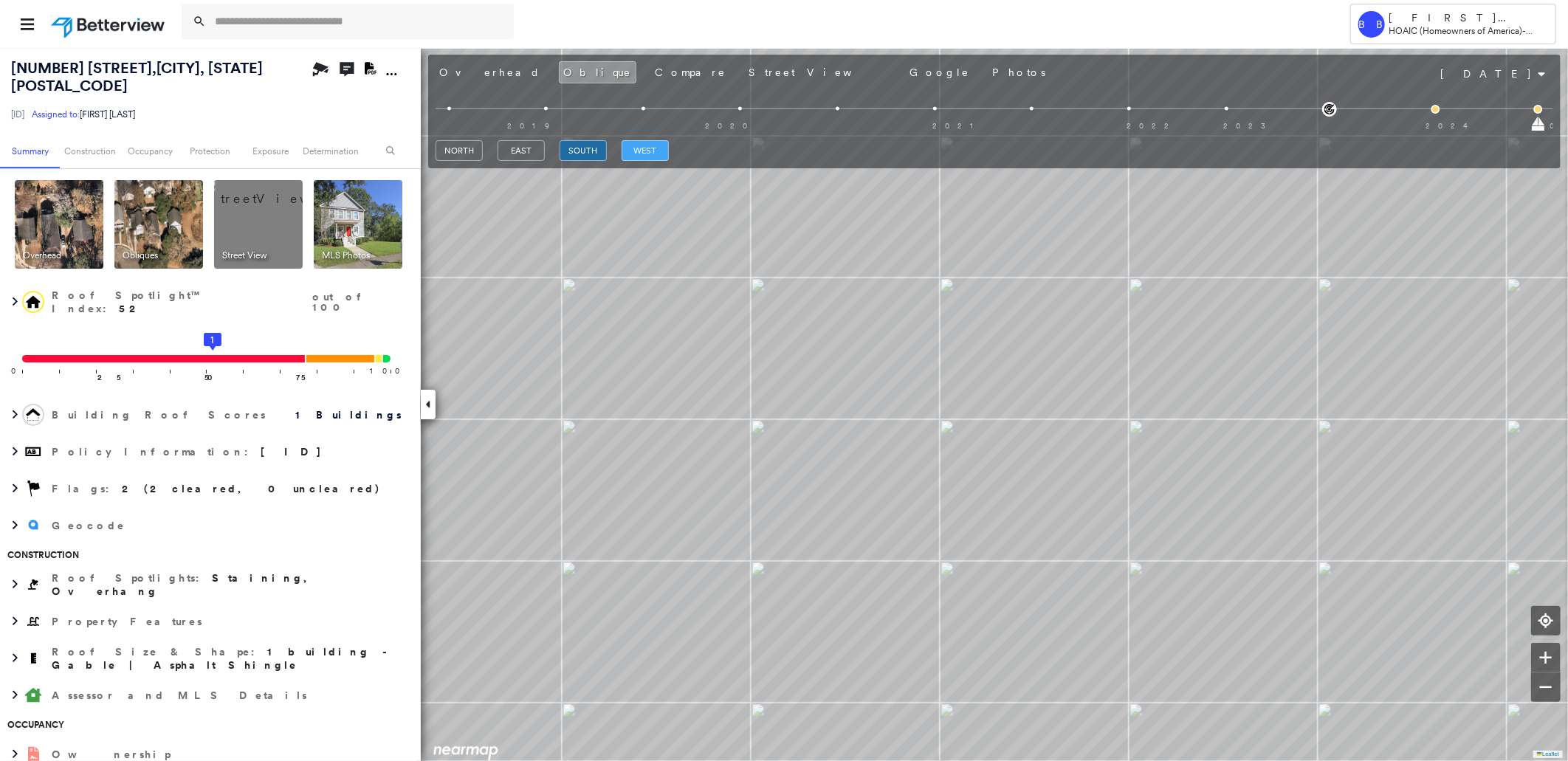 click on "west" at bounding box center (645, 151) 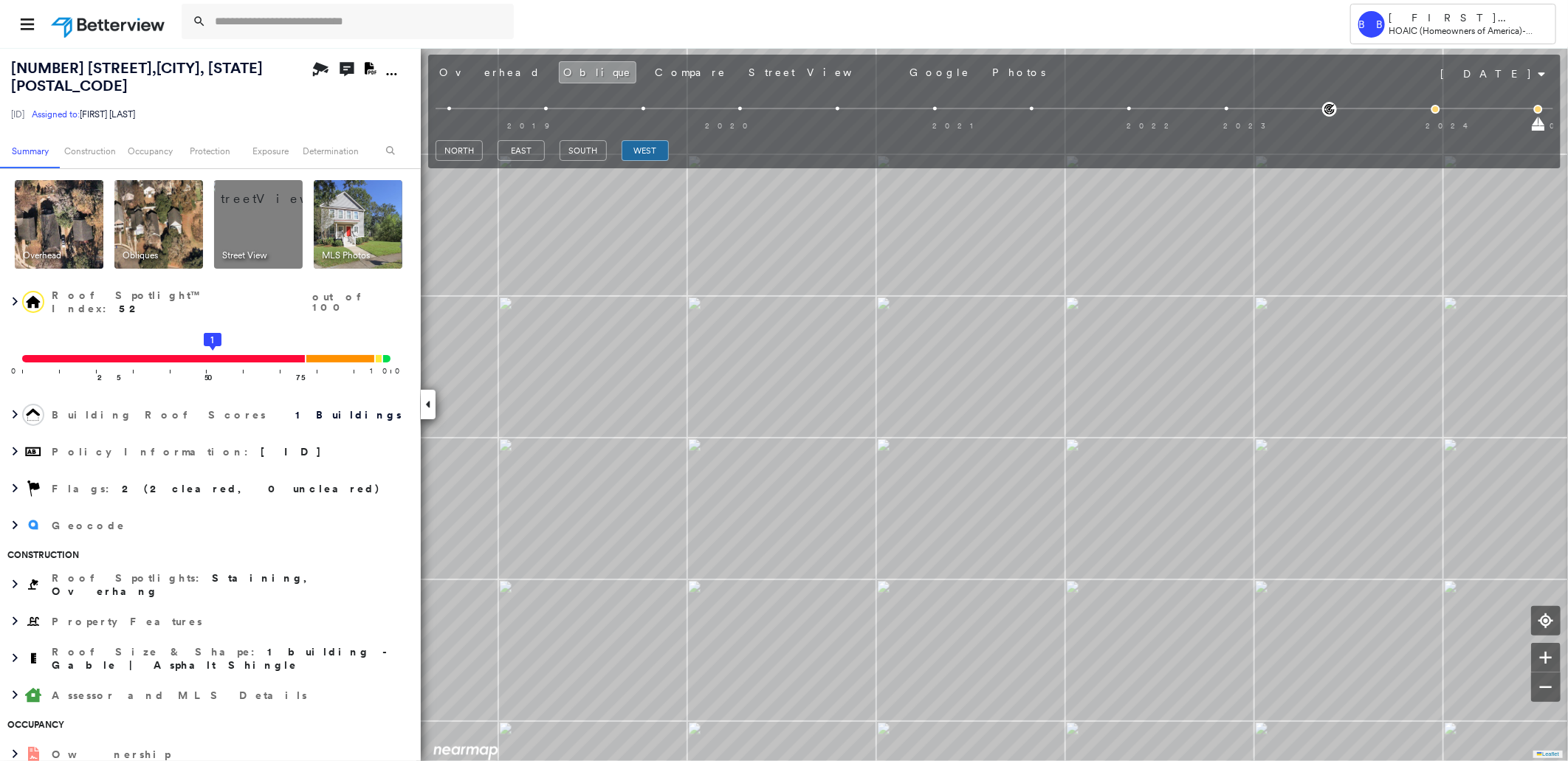 click on "Overhead" at bounding box center (489, 72) 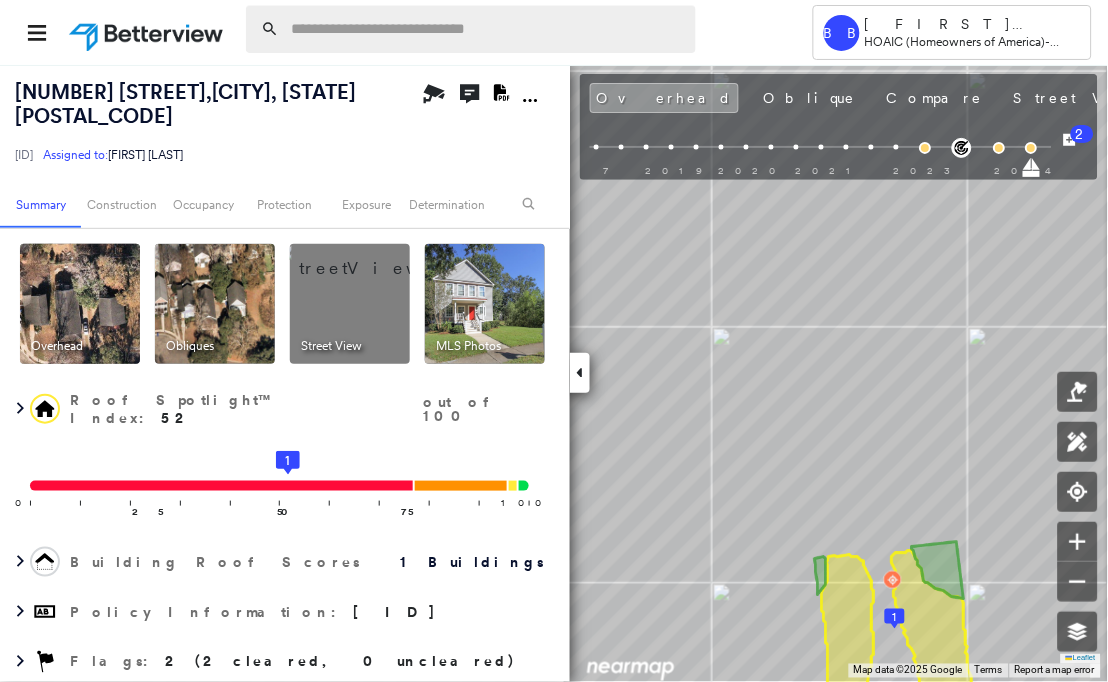 paste on "**********" 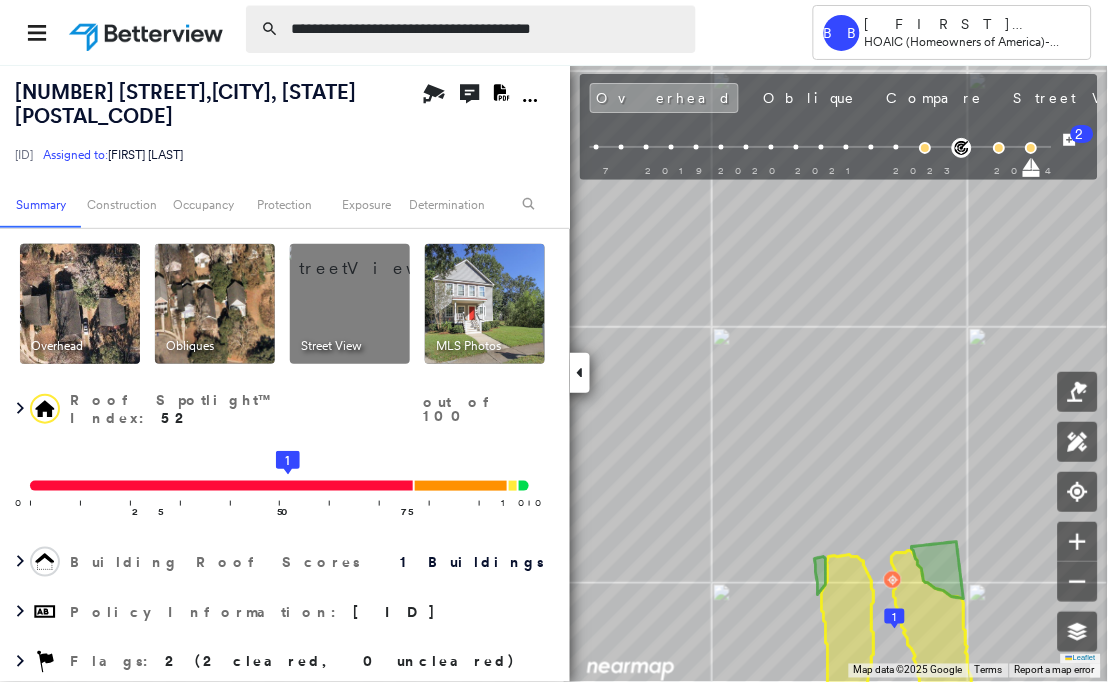 click on "**********" at bounding box center [487, 29] 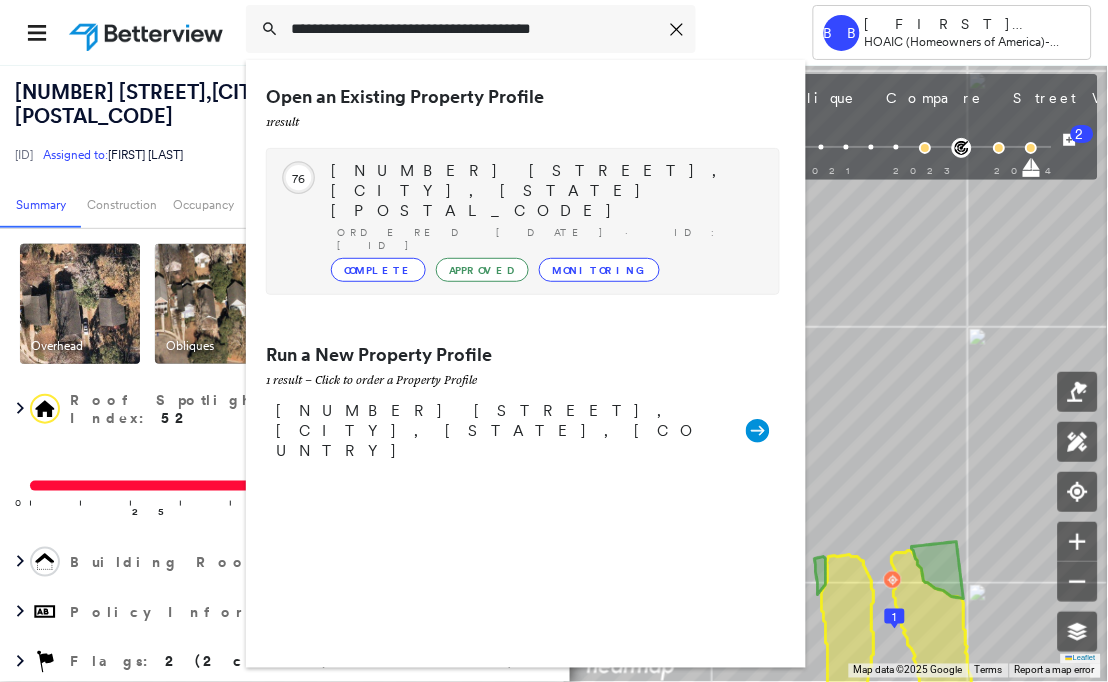 type on "**********" 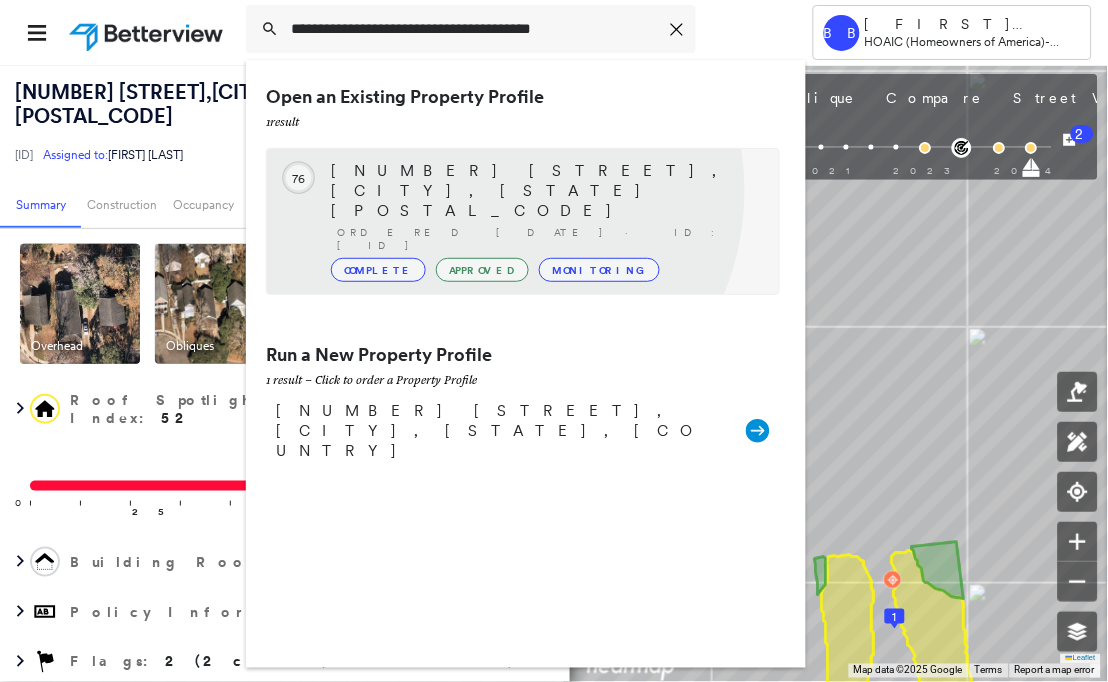 click on "Ordered [DATE] · ID: [ID]" at bounding box center (548, 239) 